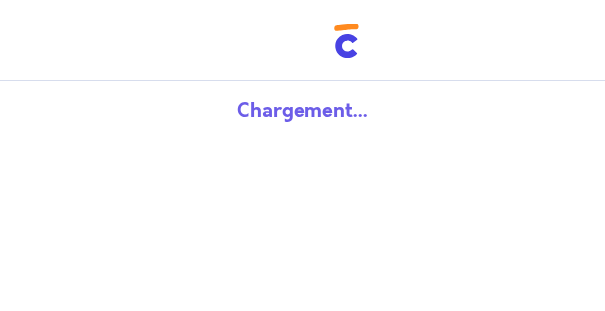 scroll, scrollTop: 0, scrollLeft: 0, axis: both 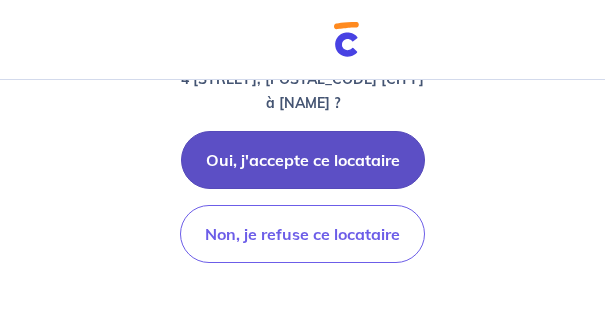 click on "Oui, j'accepte ce locataire" at bounding box center [303, 160] 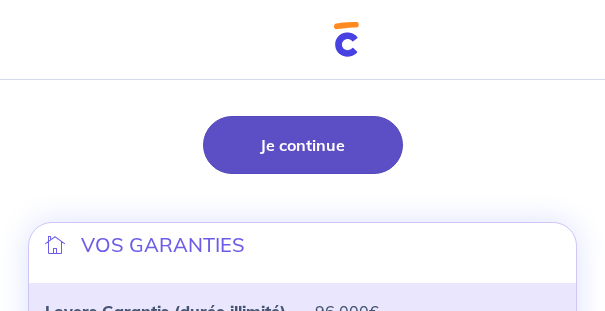 scroll, scrollTop: 483, scrollLeft: 0, axis: vertical 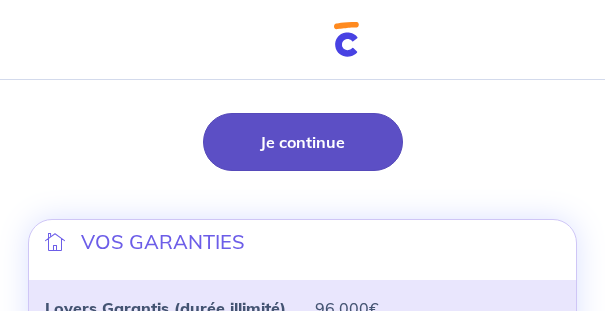 click on "Je continue" at bounding box center (303, 142) 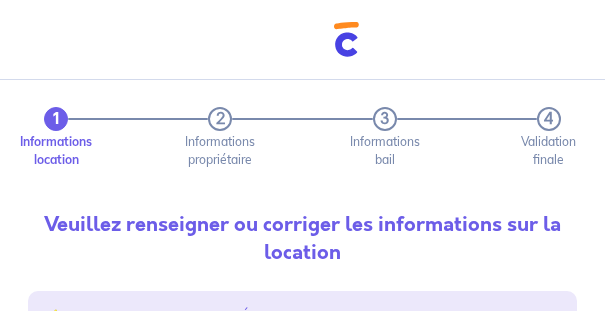 scroll, scrollTop: 0, scrollLeft: 0, axis: both 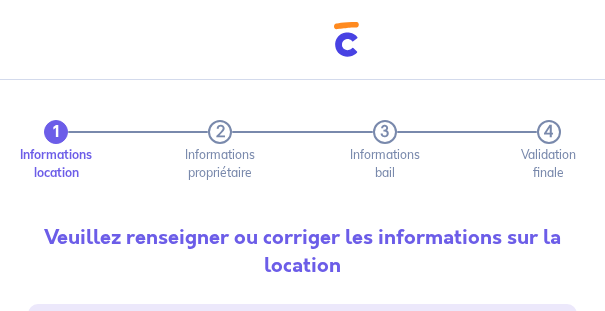 type on "649" 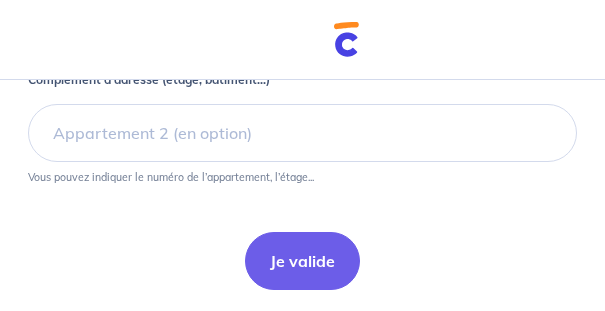 scroll, scrollTop: 1087, scrollLeft: 0, axis: vertical 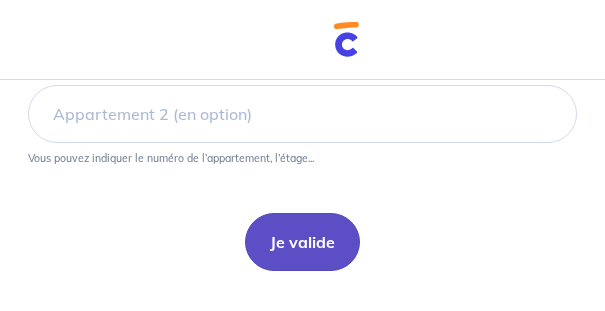 click on "Je valide" at bounding box center (302, 242) 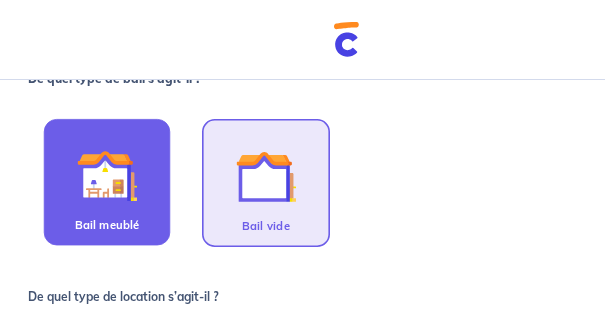 scroll, scrollTop: 350, scrollLeft: 0, axis: vertical 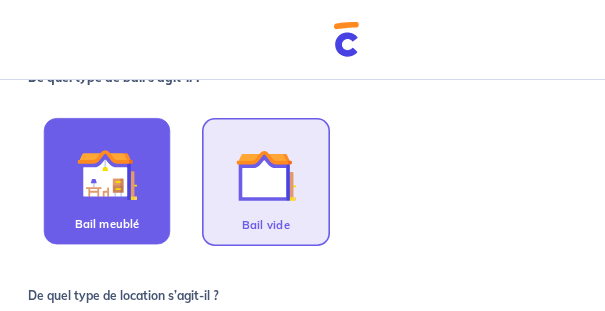 click at bounding box center (107, 175) 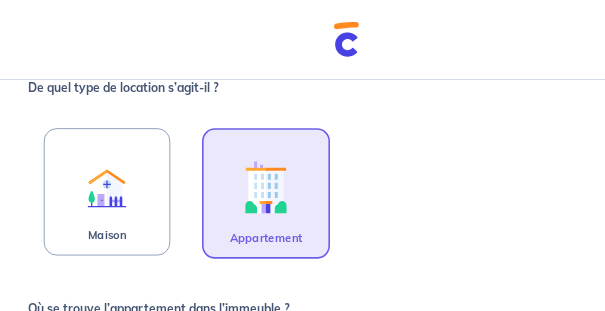 scroll, scrollTop: 566, scrollLeft: 0, axis: vertical 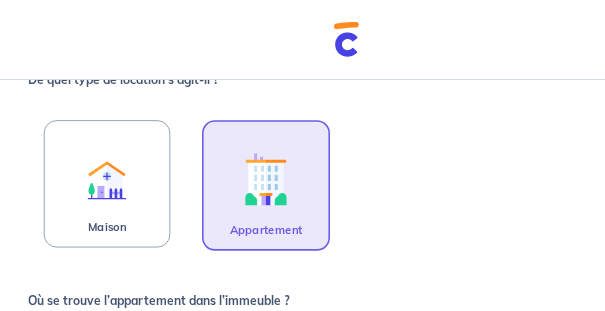 click at bounding box center (266, 179) 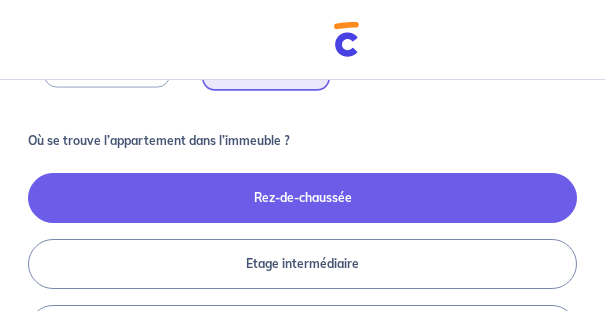 scroll, scrollTop: 733, scrollLeft: 0, axis: vertical 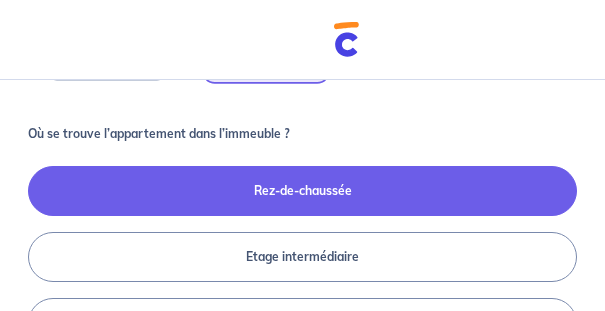 click on "Rez-de-chaussée" at bounding box center (302, 191) 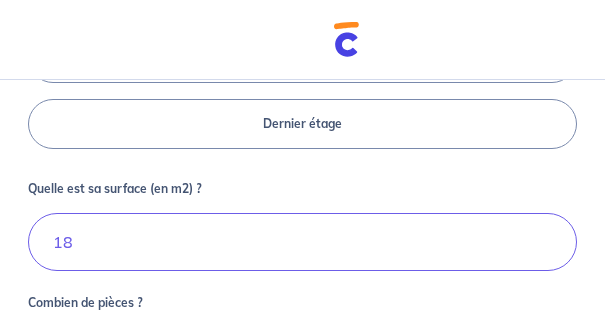 scroll, scrollTop: 1016, scrollLeft: 0, axis: vertical 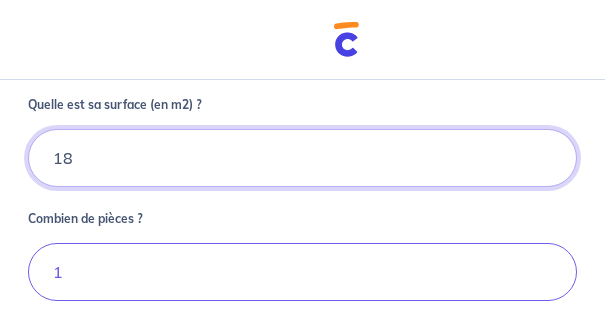 click on "18" at bounding box center (302, 158) 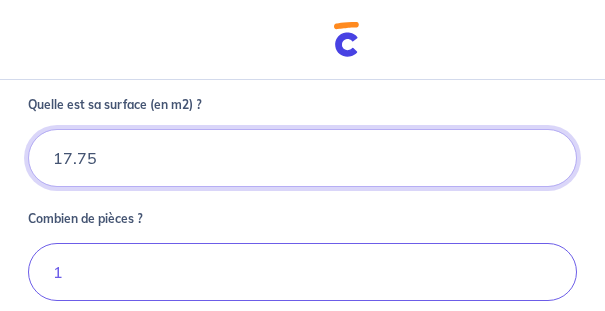 type on "17.75" 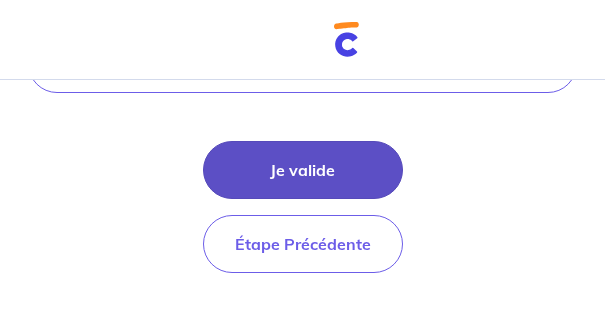 scroll, scrollTop: 1225, scrollLeft: 0, axis: vertical 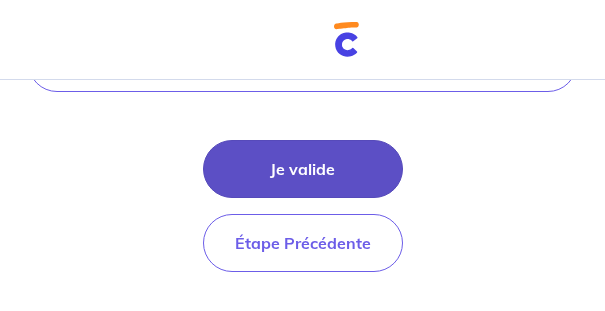 click on "Je valide" at bounding box center [303, 169] 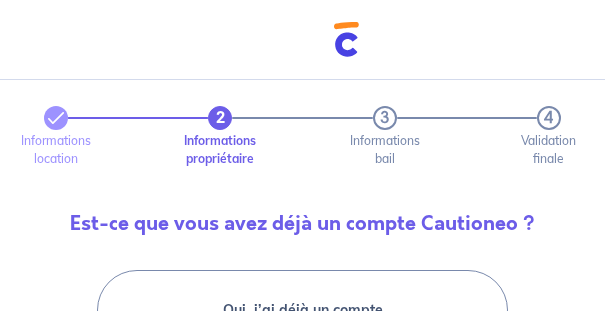 scroll, scrollTop: 0, scrollLeft: 0, axis: both 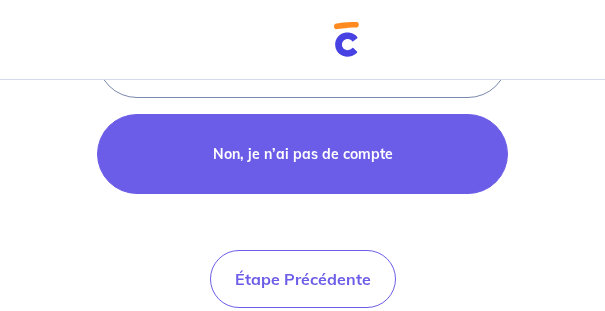 click on "Non, je n’ai pas de compte" at bounding box center [303, 154] 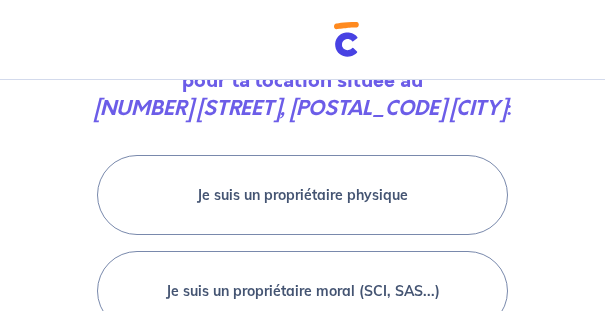 scroll, scrollTop: 183, scrollLeft: 0, axis: vertical 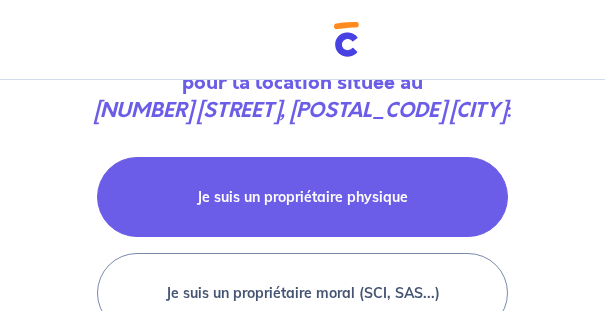click on "Je suis un propriétaire physique" at bounding box center (303, 197) 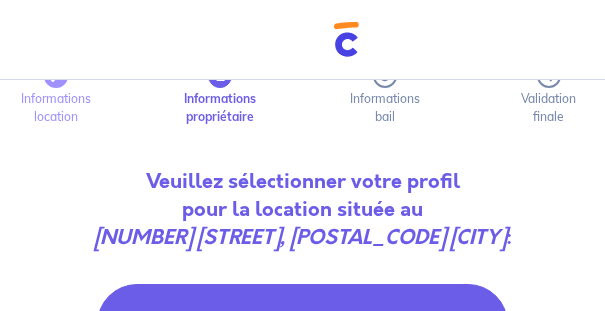 select on "[COUNTRY]" 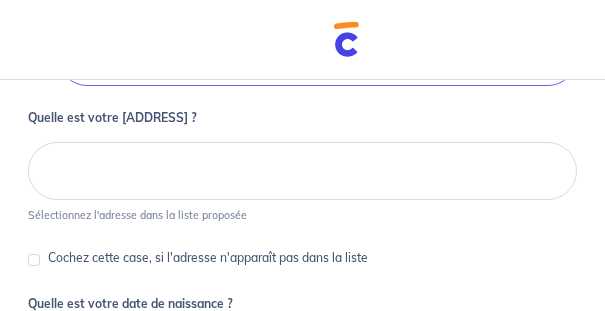 scroll, scrollTop: 816, scrollLeft: 0, axis: vertical 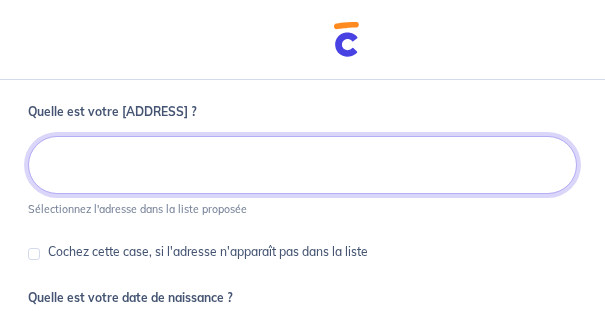 click at bounding box center (302, 165) 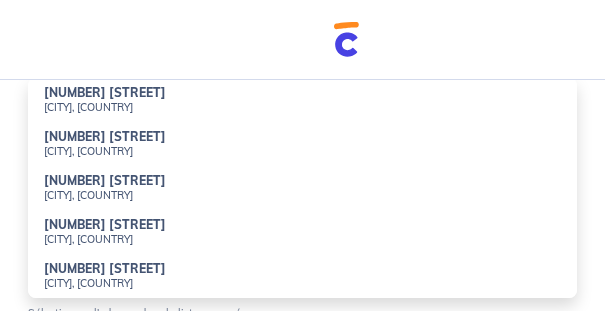 scroll, scrollTop: 933, scrollLeft: 0, axis: vertical 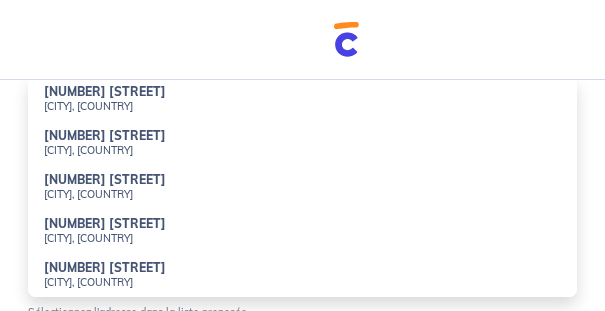 click on "[NUMBER] [STREET]" at bounding box center [105, 179] 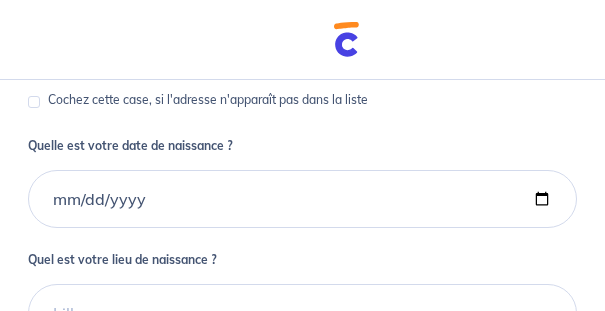scroll, scrollTop: 1083, scrollLeft: 0, axis: vertical 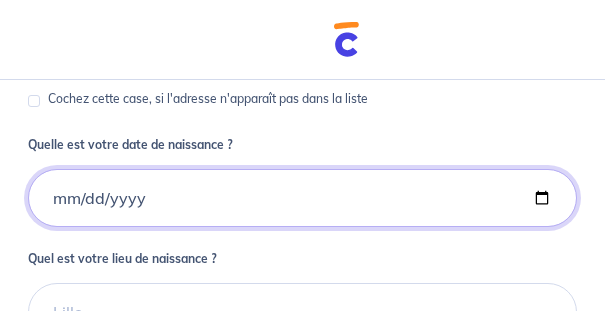 click on "Quelle est votre date de naissance ?" at bounding box center [302, 198] 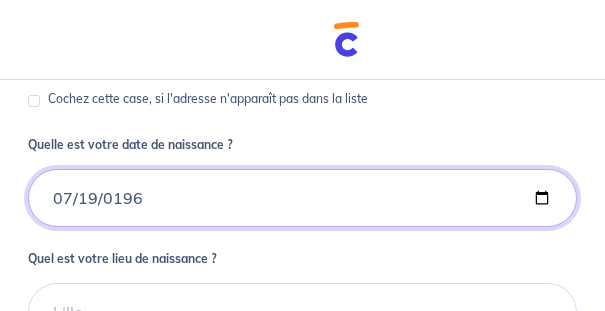 type on "[DATE]" 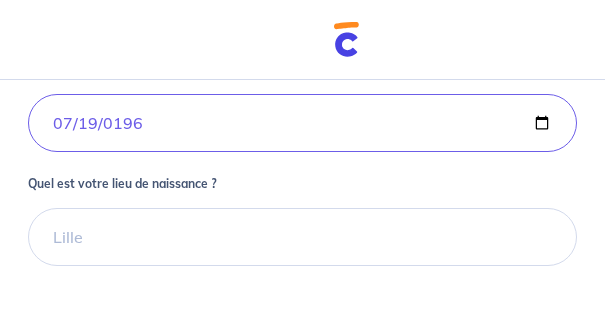 scroll, scrollTop: 1166, scrollLeft: 0, axis: vertical 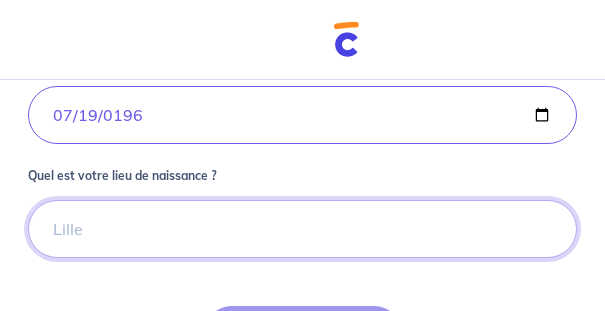 click on "Quel est votre lieu de naissance ?" at bounding box center (302, 229) 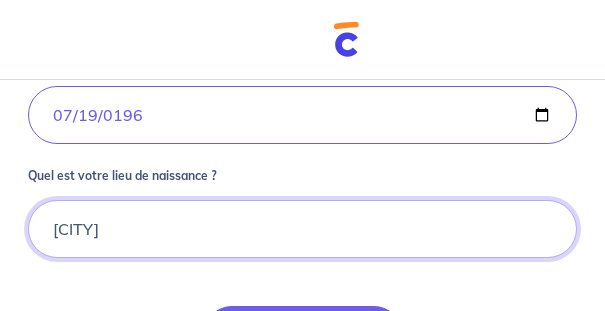 type on "[CITY]" 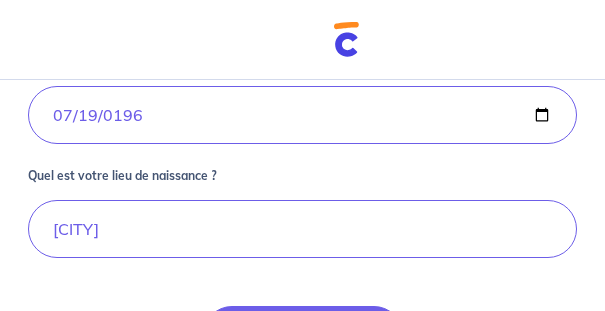 click on "Quel est votre prénom ? [FIRST] Quel est votre nom ? [LAST]. Quel est votre email ? [EMAIL] Quel est votre numéro de téléphone ? International Afghanistan Afrique du Sud Albanie Algérie Allemagne Andorre Angola Anguilla Antigua et Barbuda Arabie Saoudite Argentine Arménie Aruba Australie Autriche Azerbaïdjan Bahamas Bahrain Bangladesh Barbade Belgique Belize Bénin Bermudes Bhoutan Biélorussie Bolivie Bosnie-Herzégovine Botswana Brésil Brunéi Bulgarie Burkina Faso Burundi Cambodge Cameroun Canada Cayman Centrafrique Chili Chine (République populaire) Chypre Colombie Comores Congo (République) Corée, République (Corée du Sud) Corée, République populaire démocratique (Corée du Nord) Costa Rica Côte d'Ivoire Croatie Cuba Curaçao Danemark Djibouti Dominicaine (République) Dominique Egypte El Salvador Émirats Arabes Unis Equateur Erythrée Espagne Estonie États-Unis d'Amérique Ethiopie ex-République yougoslave de Macédoine Fidji" at bounding box center (302, -132) 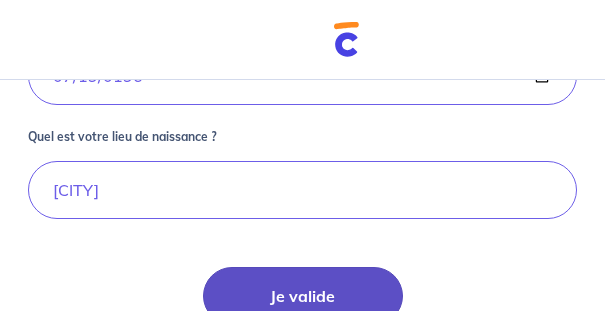 scroll, scrollTop: 1250, scrollLeft: 0, axis: vertical 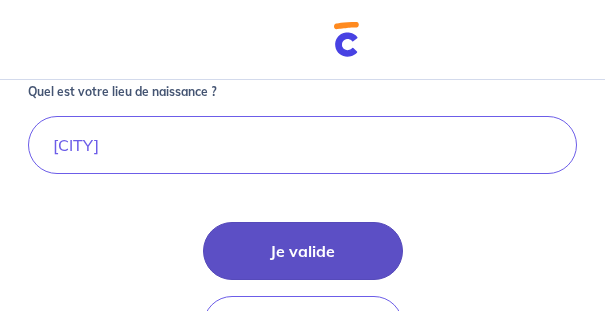 click on "Je valide" at bounding box center [303, 251] 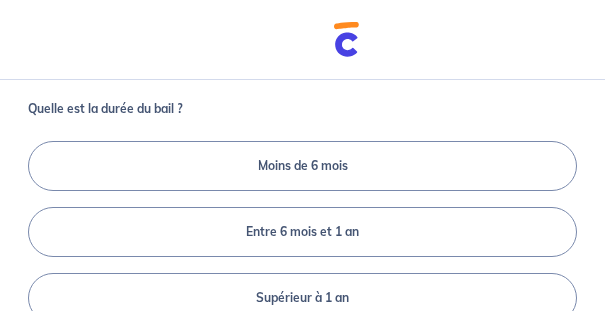 scroll, scrollTop: 400, scrollLeft: 0, axis: vertical 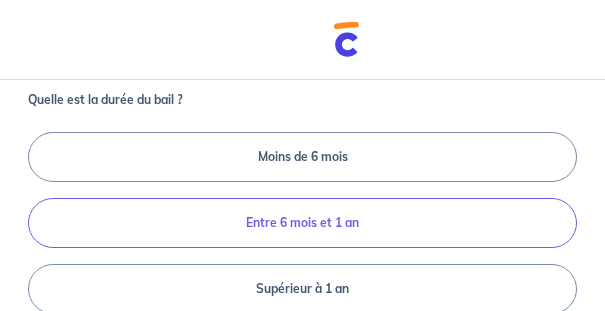 click on "Entre 6 mois et 1 an" at bounding box center (302, 223) 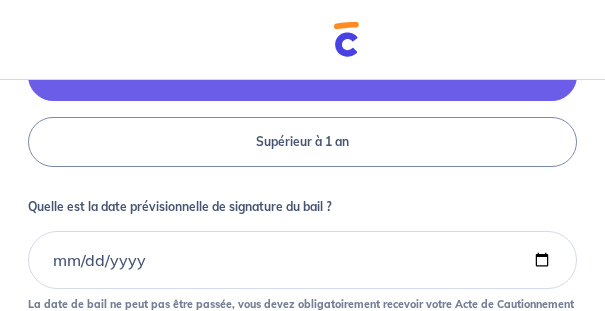 scroll, scrollTop: 550, scrollLeft: 0, axis: vertical 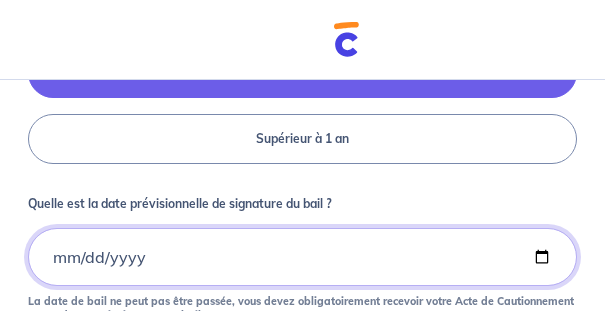 click on "Quelle est la date prévisionnelle de signature du bail ?" at bounding box center [302, 257] 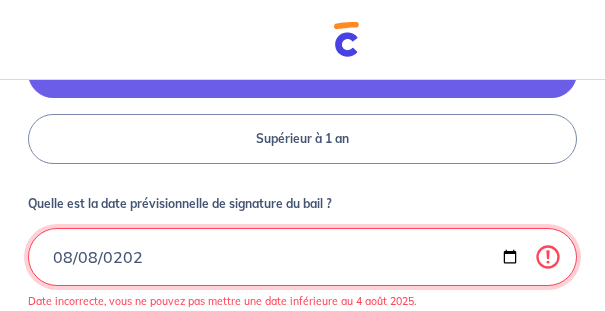 type on "[DATE]" 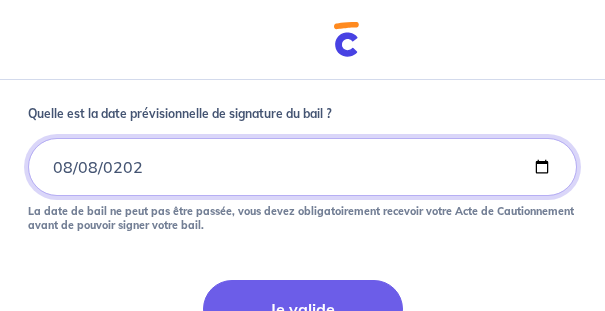 scroll, scrollTop: 650, scrollLeft: 0, axis: vertical 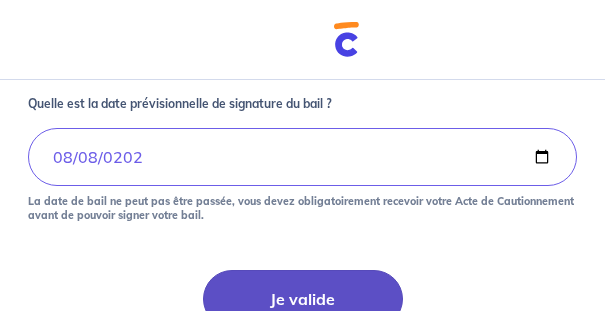 click on "Je valide" at bounding box center (303, 299) 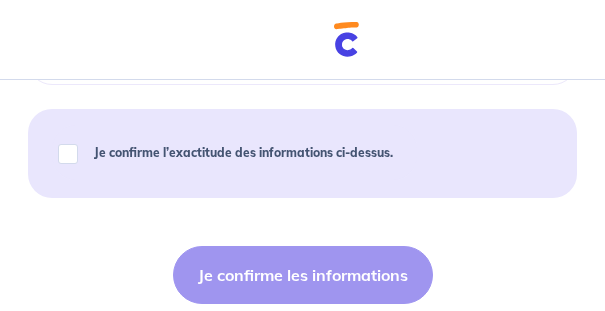 scroll, scrollTop: 1216, scrollLeft: 0, axis: vertical 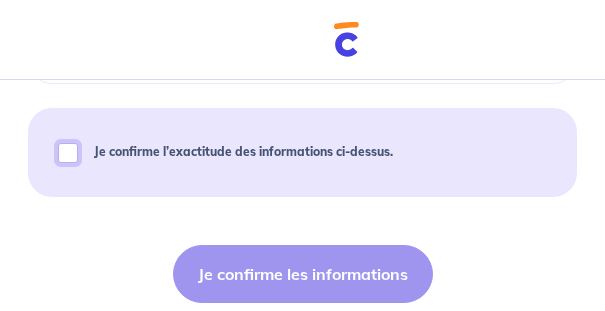 click on "Je confirme l’exactitude des informations ci-dessus." at bounding box center [68, 153] 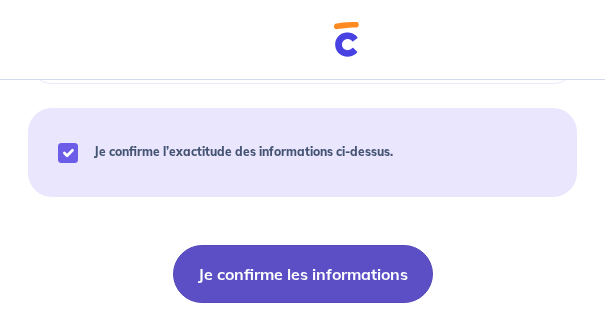 click on "Je confirme les informations" at bounding box center [303, 274] 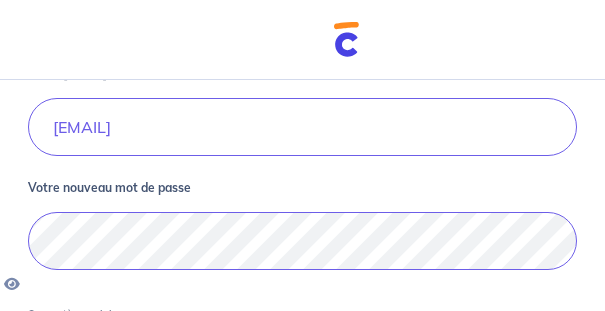 scroll, scrollTop: 200, scrollLeft: 0, axis: vertical 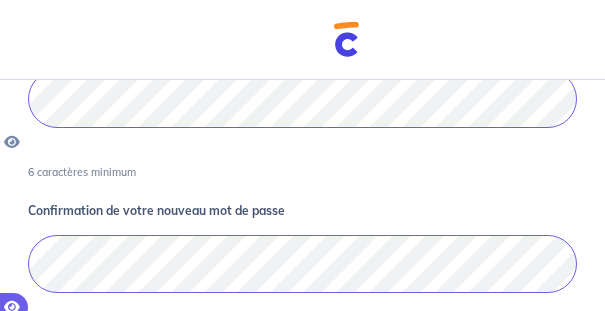click at bounding box center (12, 307) 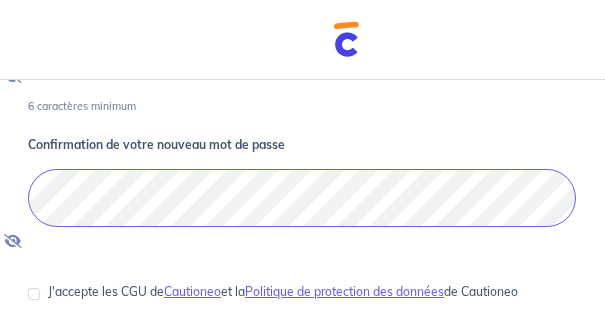 scroll, scrollTop: 435, scrollLeft: 0, axis: vertical 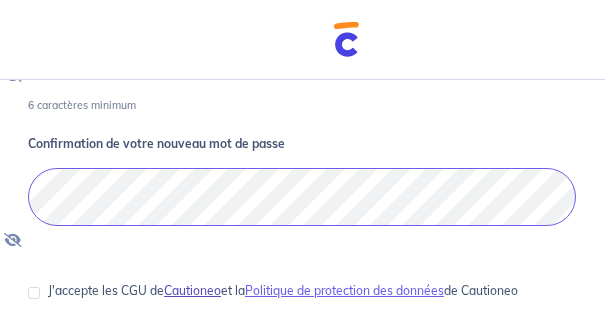 click on "Cautioneo" at bounding box center (192, 290) 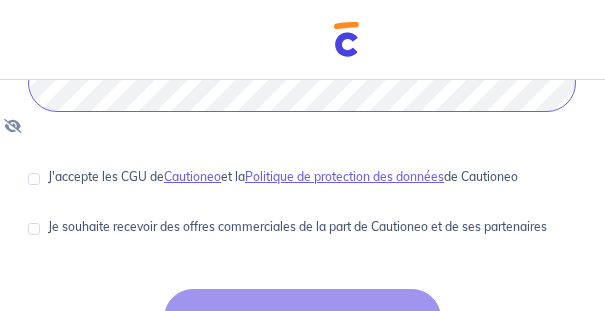 scroll, scrollTop: 552, scrollLeft: 0, axis: vertical 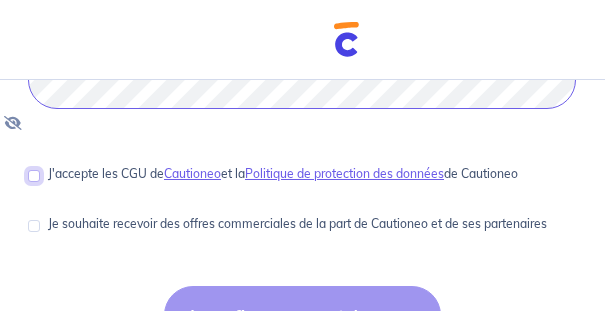 click on "J'accepte les CGU de  Cautioneo  et la  Politique de protection des données   de Cautioneo" at bounding box center (34, 176) 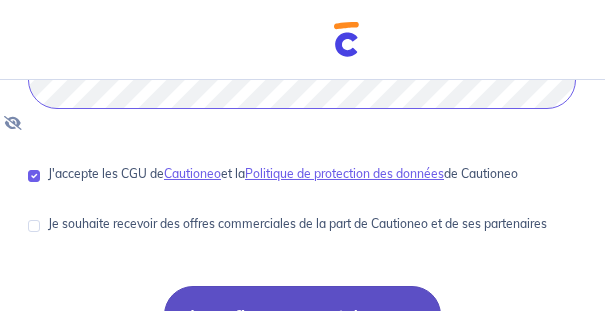 click on "Je confirme mon mot de passe" at bounding box center (302, 315) 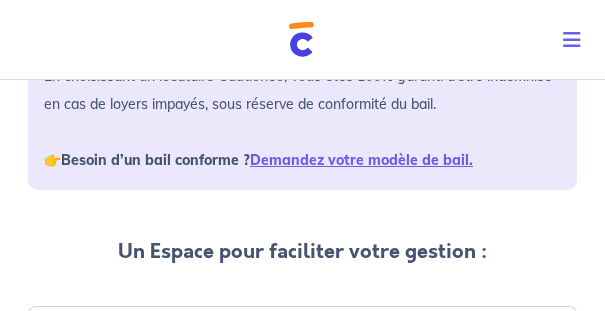 scroll, scrollTop: 333, scrollLeft: 0, axis: vertical 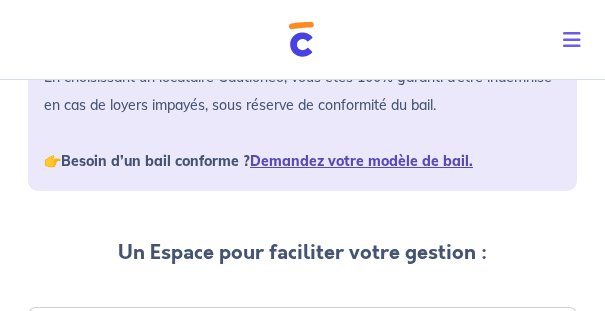 click on "Demandez votre modèle de bail." at bounding box center (361, 161) 